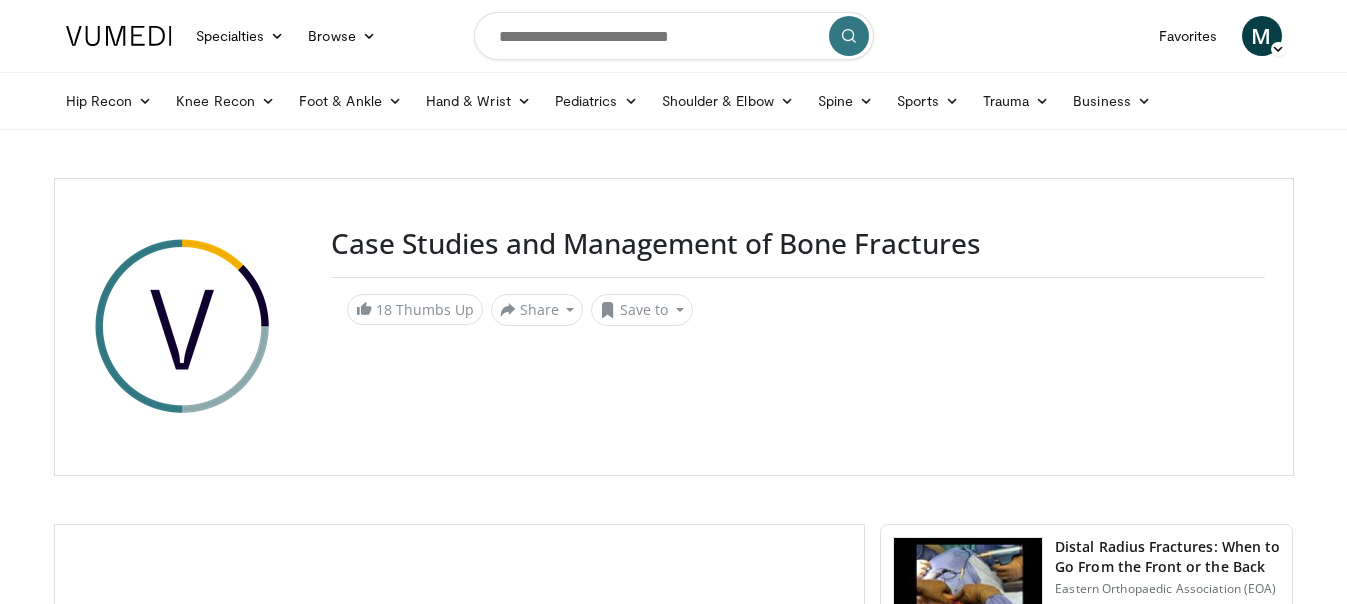 scroll, scrollTop: 0, scrollLeft: 0, axis: both 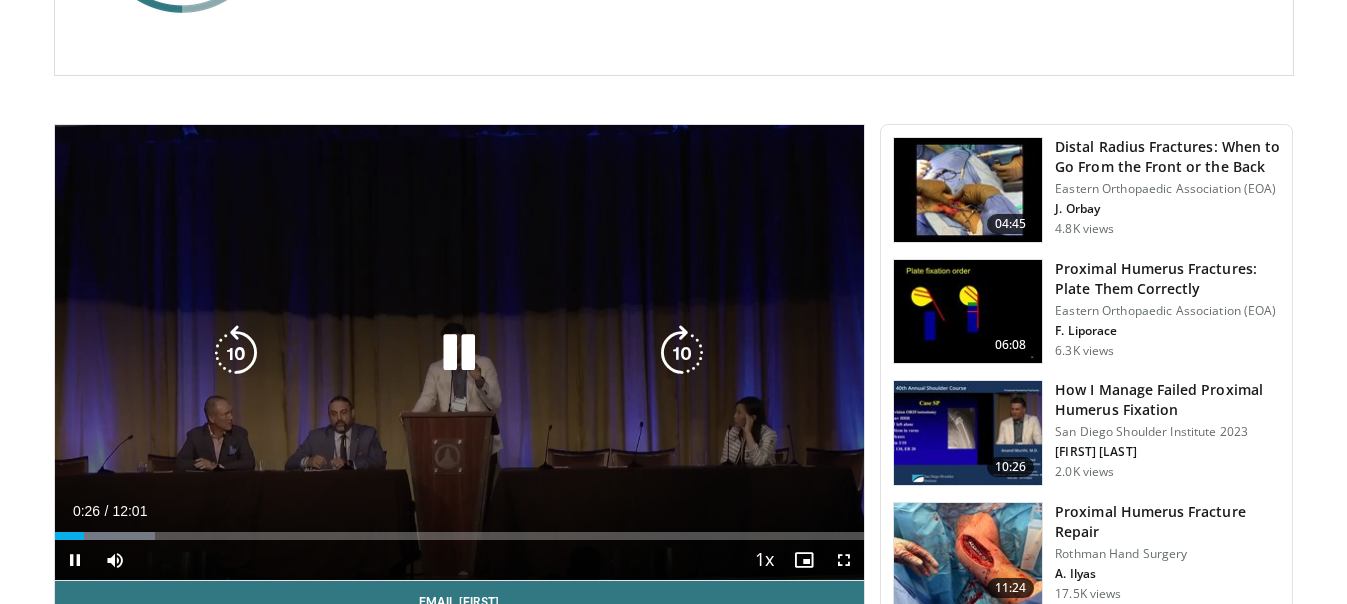click at bounding box center [459, 353] 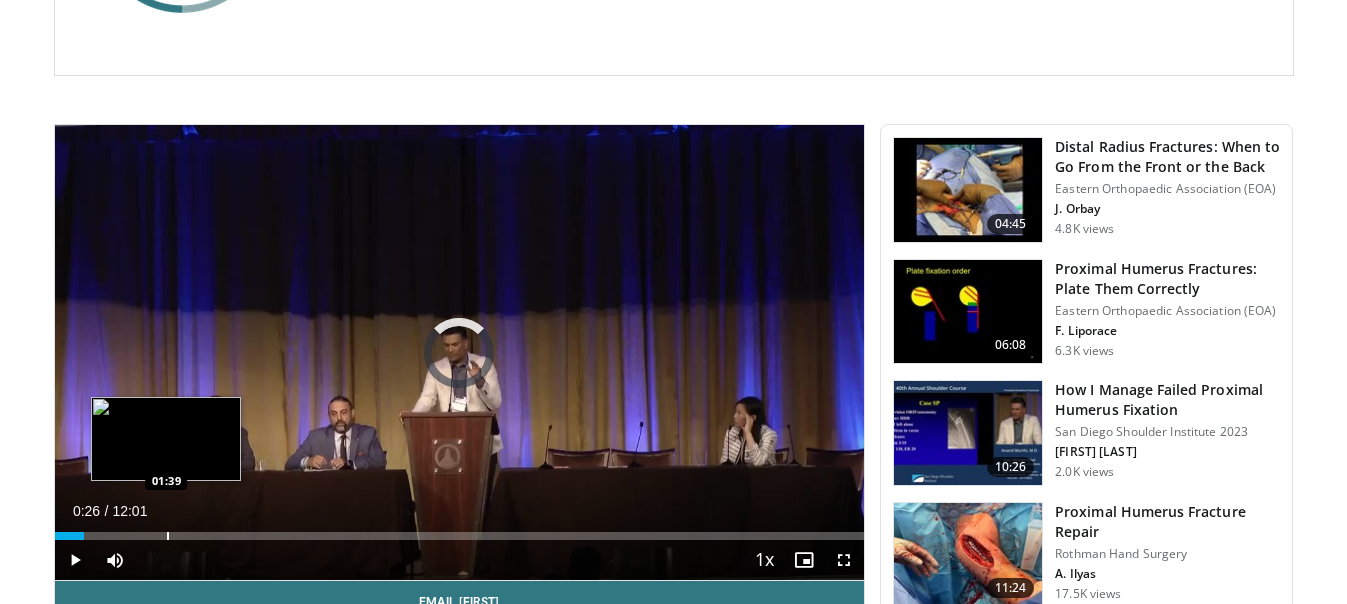 click at bounding box center [168, 536] 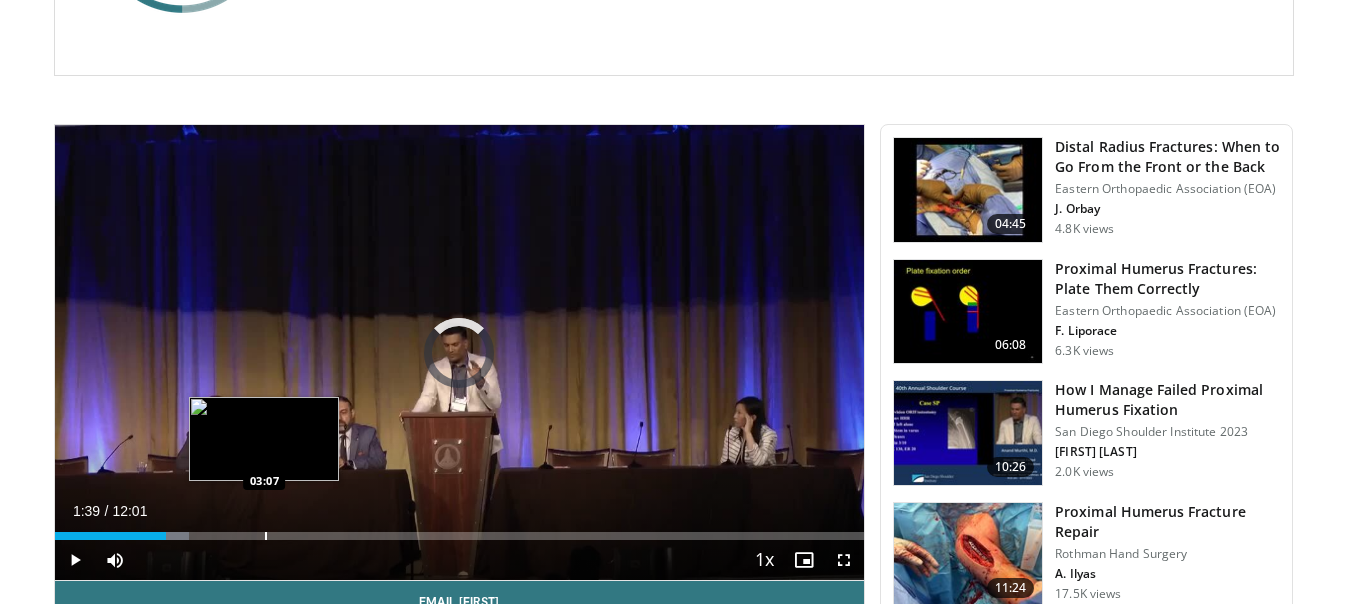 click at bounding box center [266, 536] 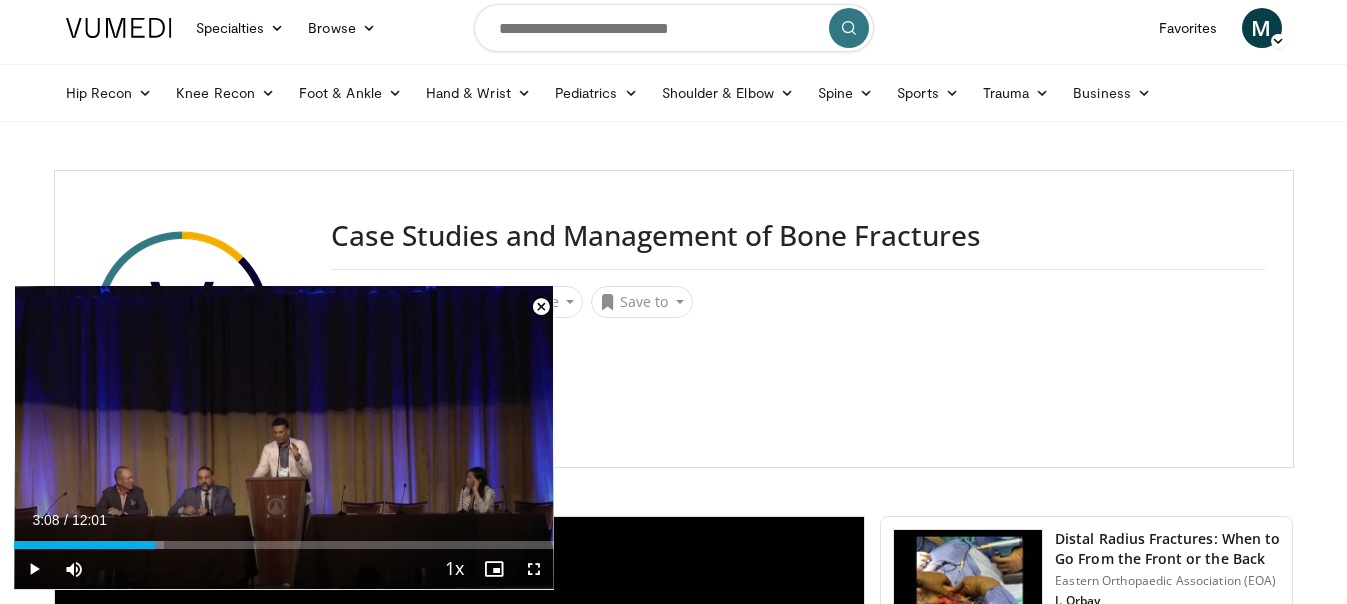 scroll, scrollTop: 0, scrollLeft: 0, axis: both 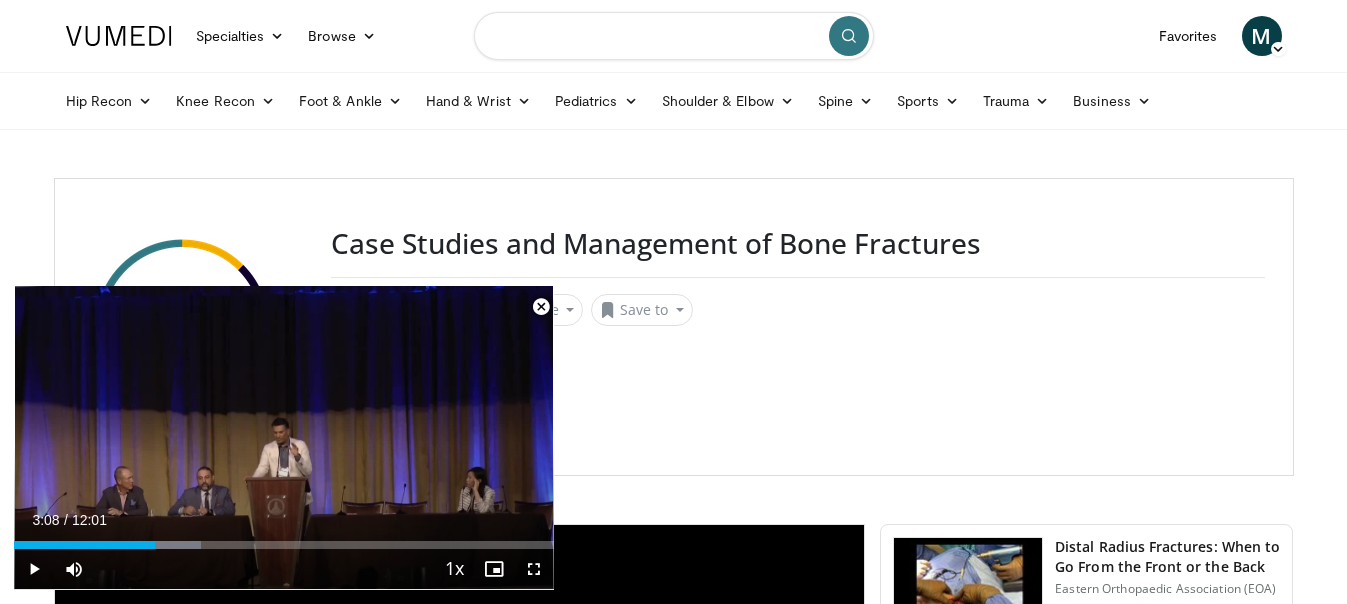 click at bounding box center [674, 36] 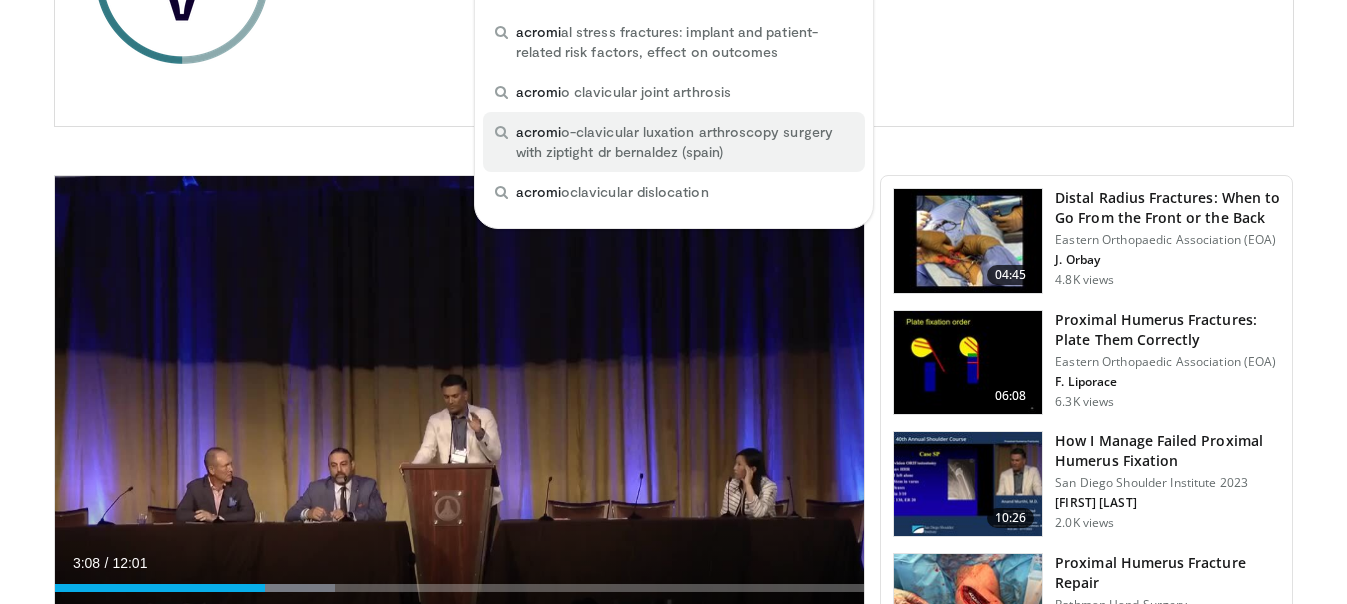 scroll, scrollTop: 400, scrollLeft: 0, axis: vertical 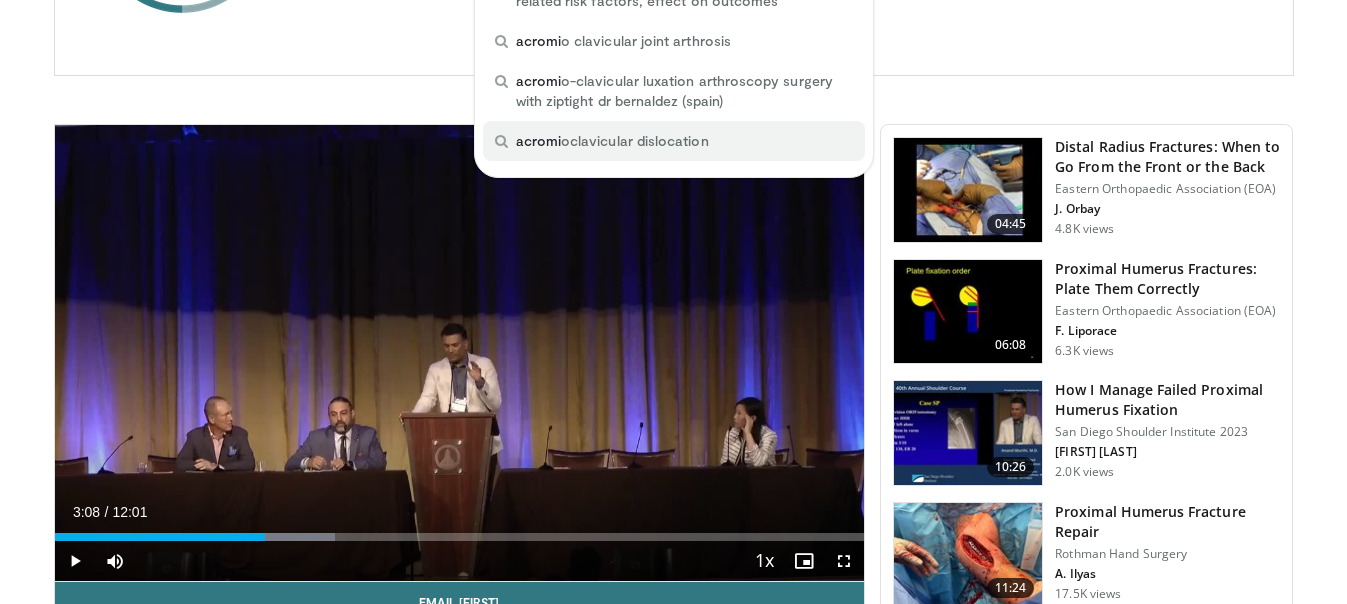click on "acromi oclavicular dislocation" at bounding box center [612, 141] 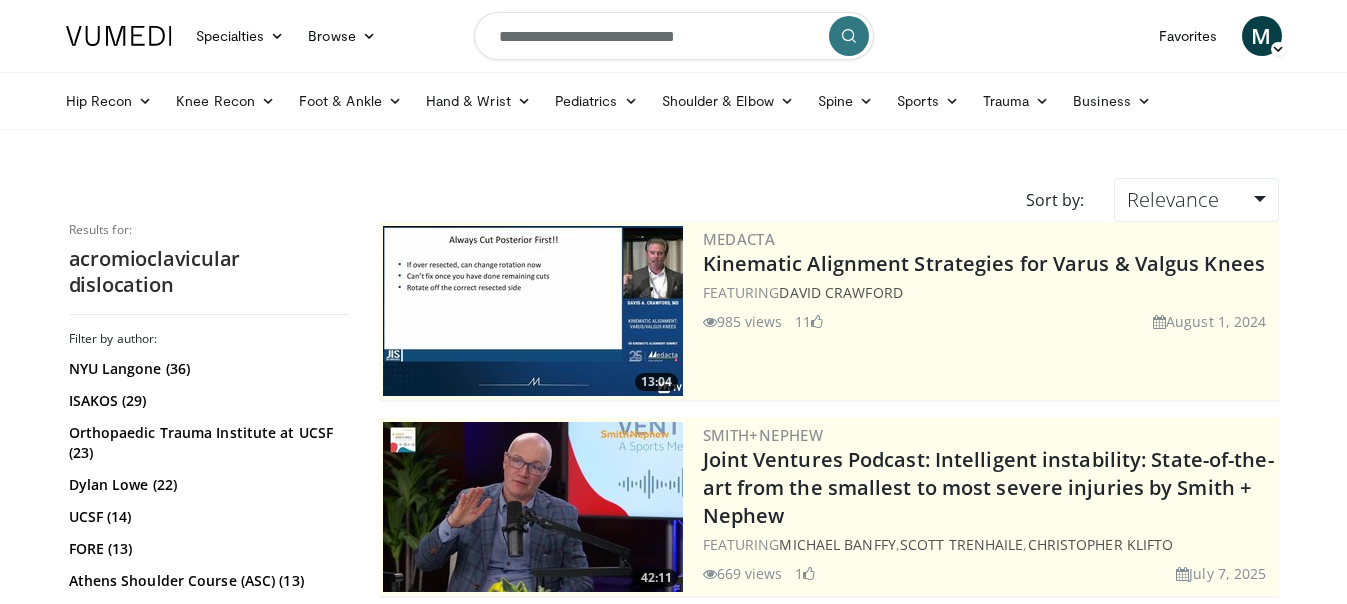 scroll, scrollTop: 0, scrollLeft: 0, axis: both 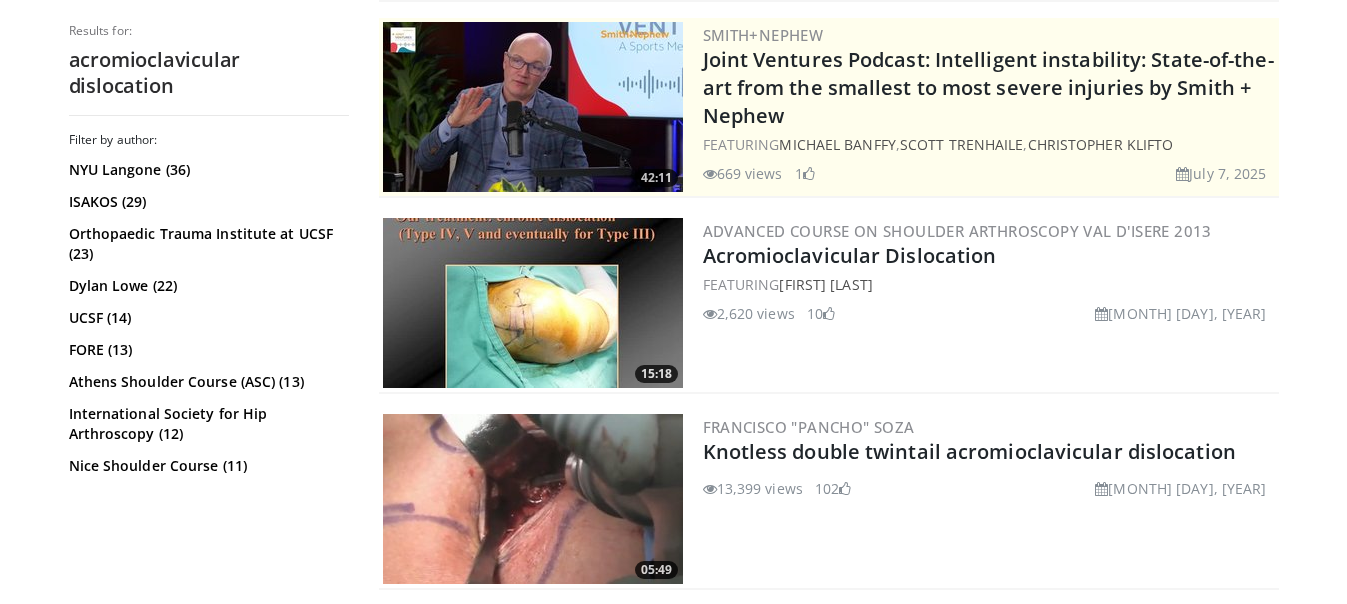 click at bounding box center (533, 303) 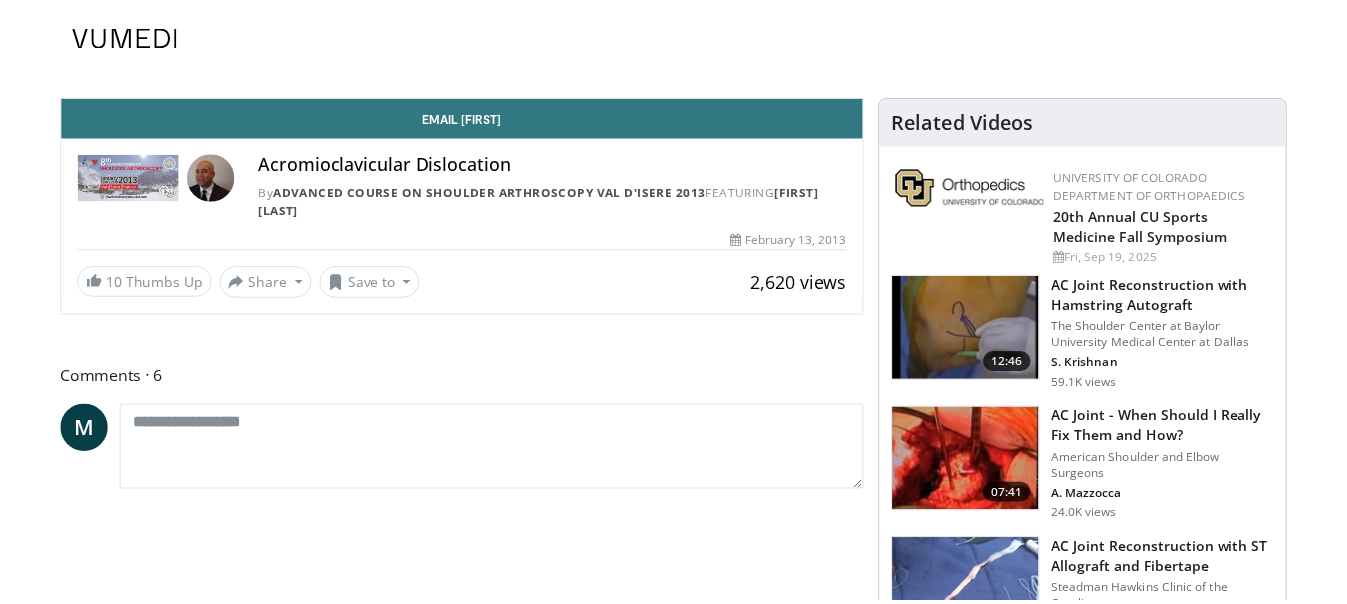 scroll, scrollTop: 0, scrollLeft: 0, axis: both 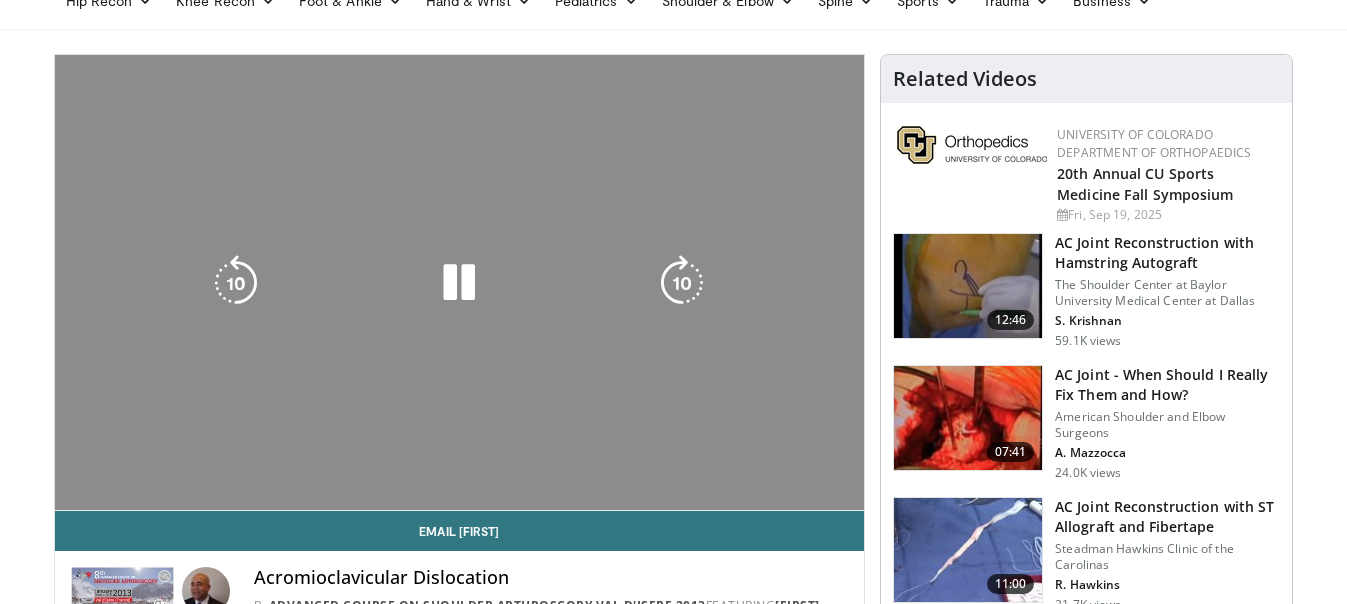 click at bounding box center (682, 283) 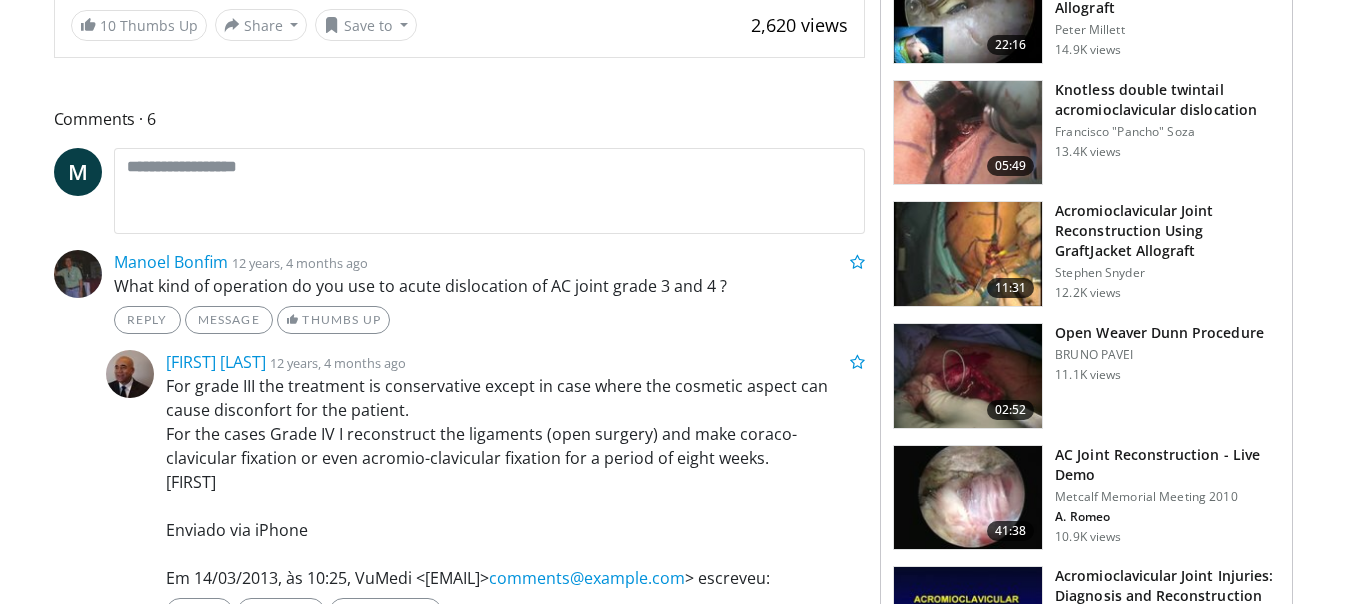 scroll, scrollTop: 800, scrollLeft: 0, axis: vertical 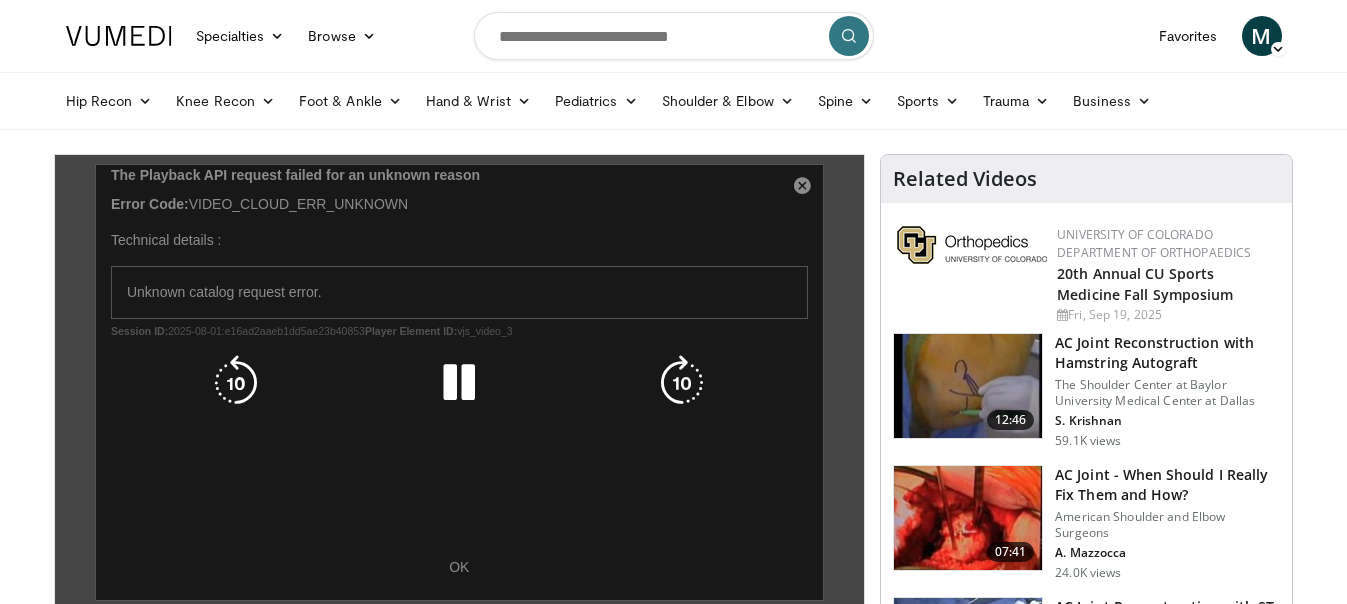 click at bounding box center [459, 383] 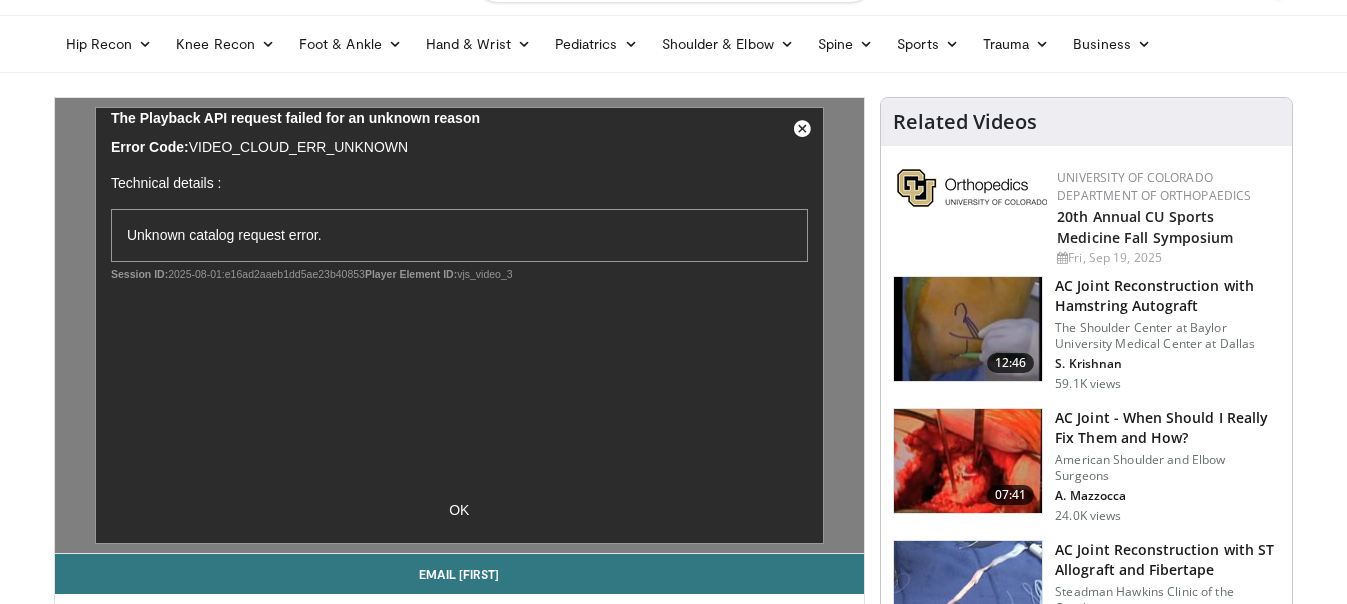 scroll, scrollTop: 200, scrollLeft: 0, axis: vertical 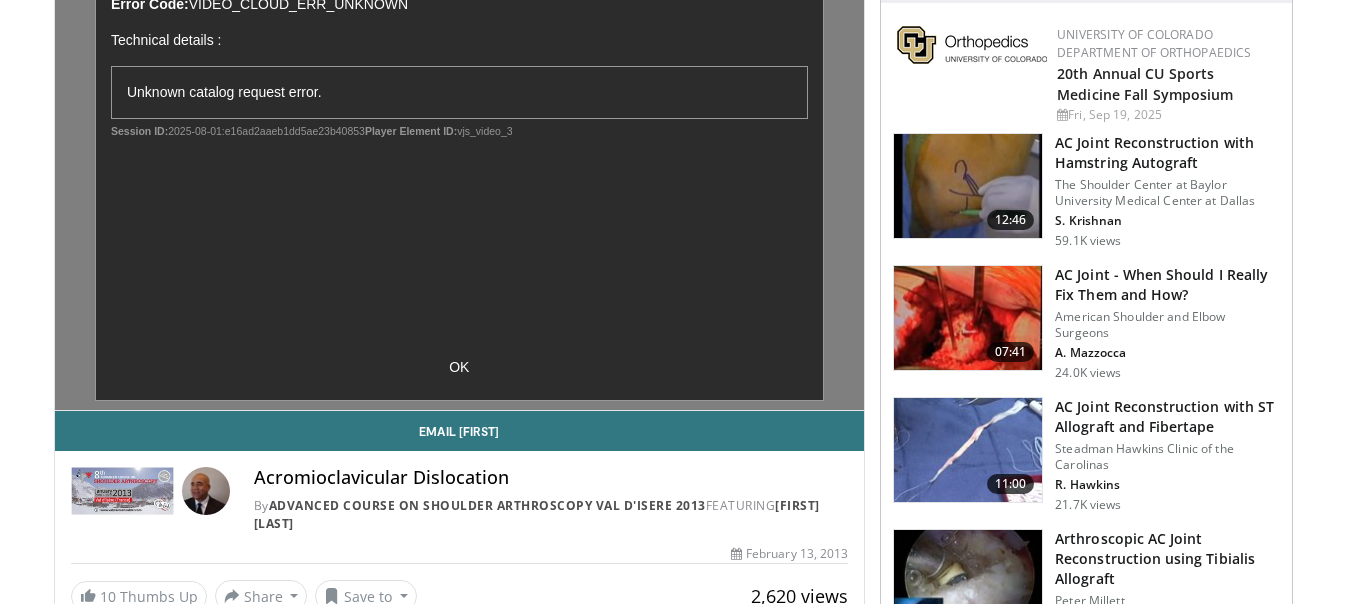 click at bounding box center [968, 318] 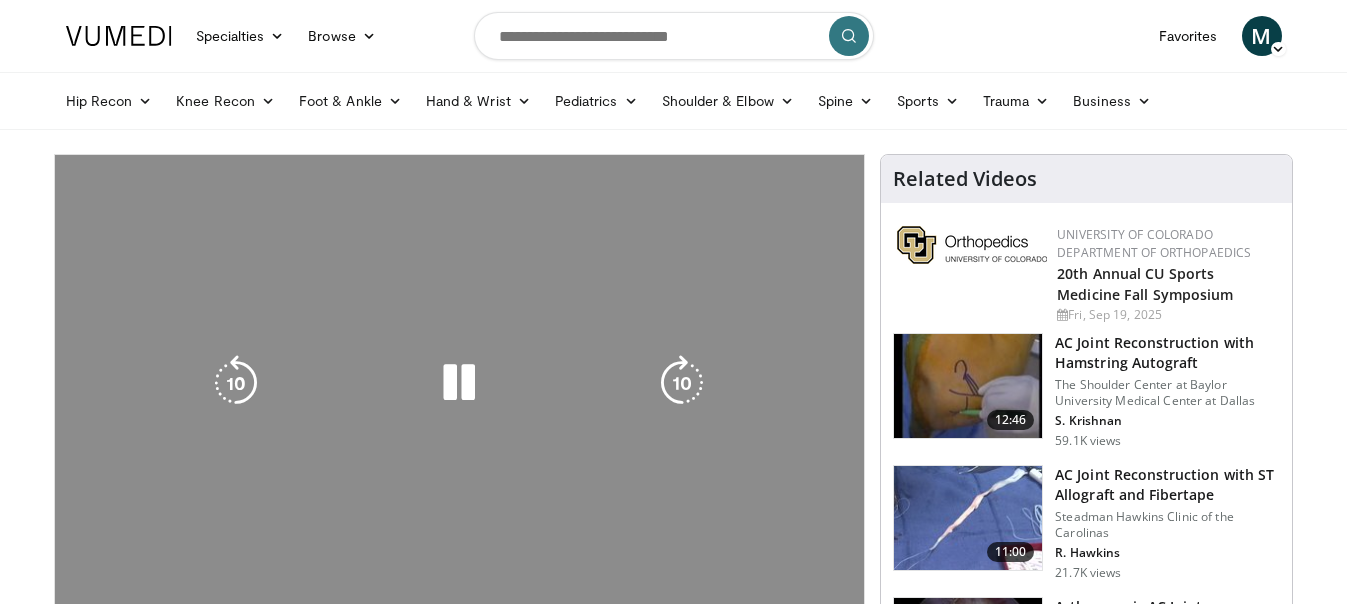 scroll, scrollTop: 0, scrollLeft: 0, axis: both 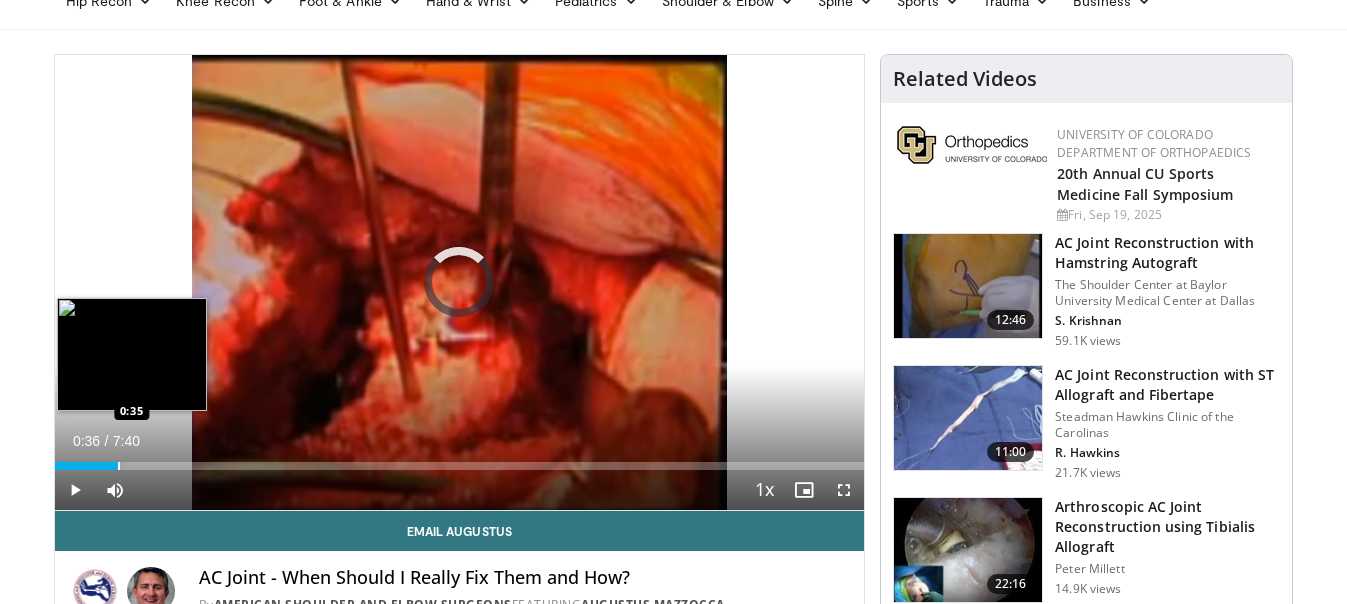 click at bounding box center [119, 466] 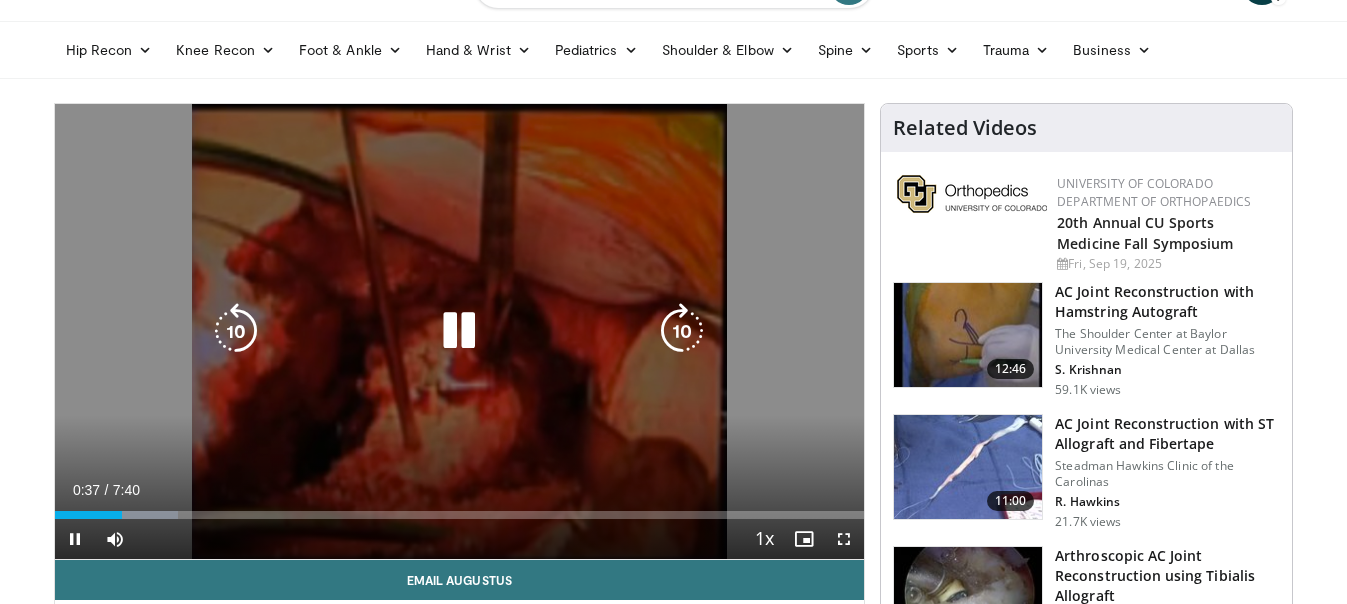 scroll, scrollTop: 100, scrollLeft: 0, axis: vertical 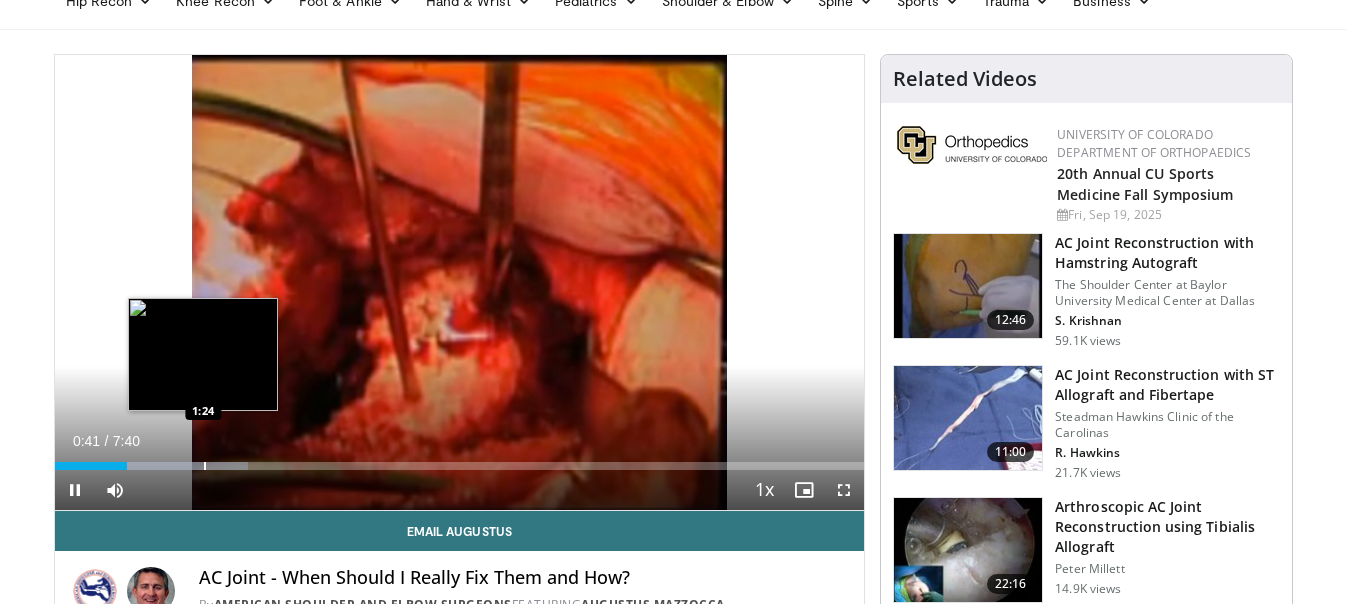 click at bounding box center (205, 466) 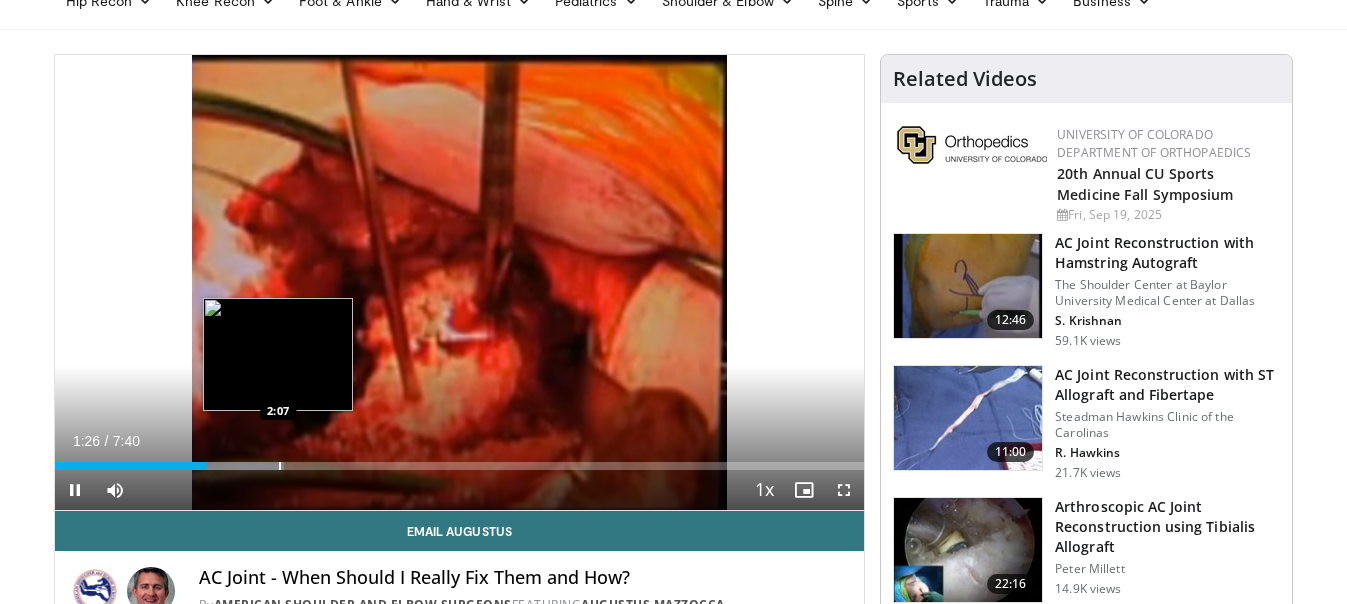 click at bounding box center [280, 466] 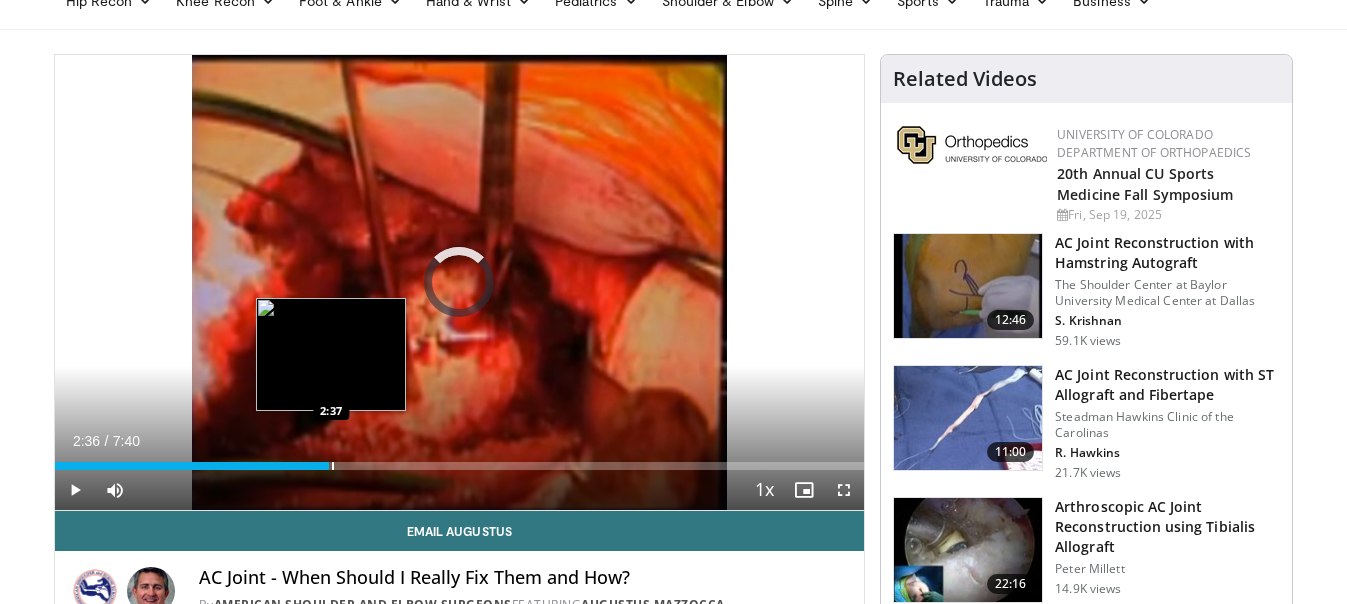 click at bounding box center (333, 466) 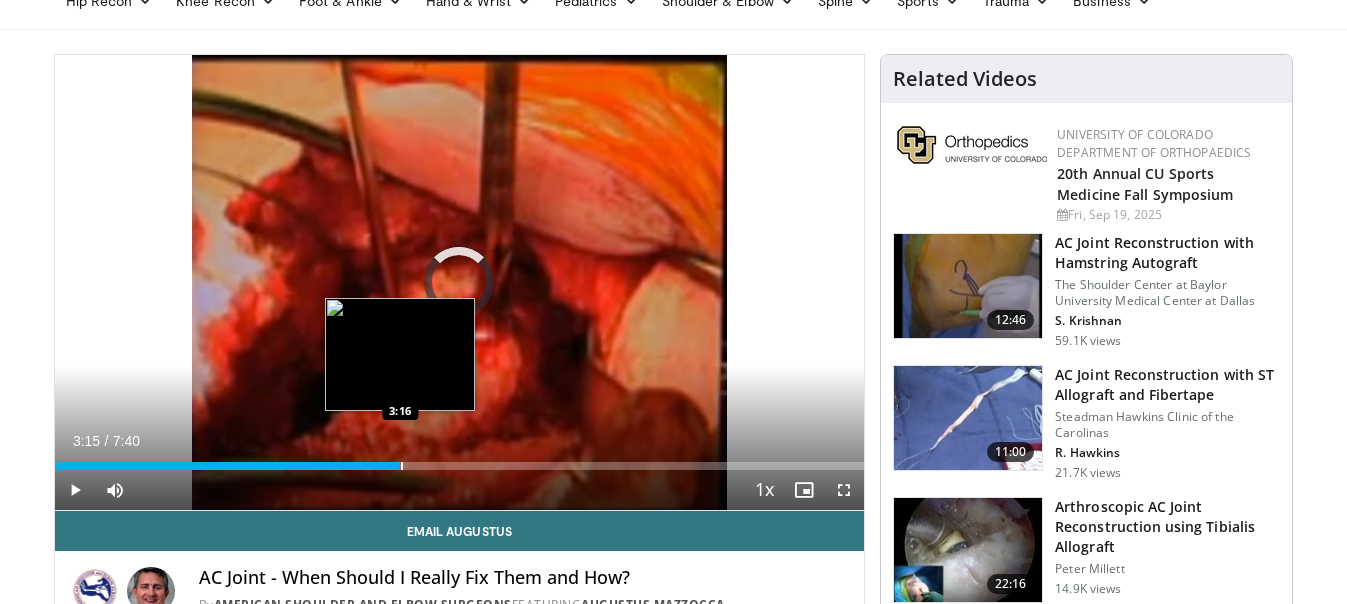 click at bounding box center (402, 466) 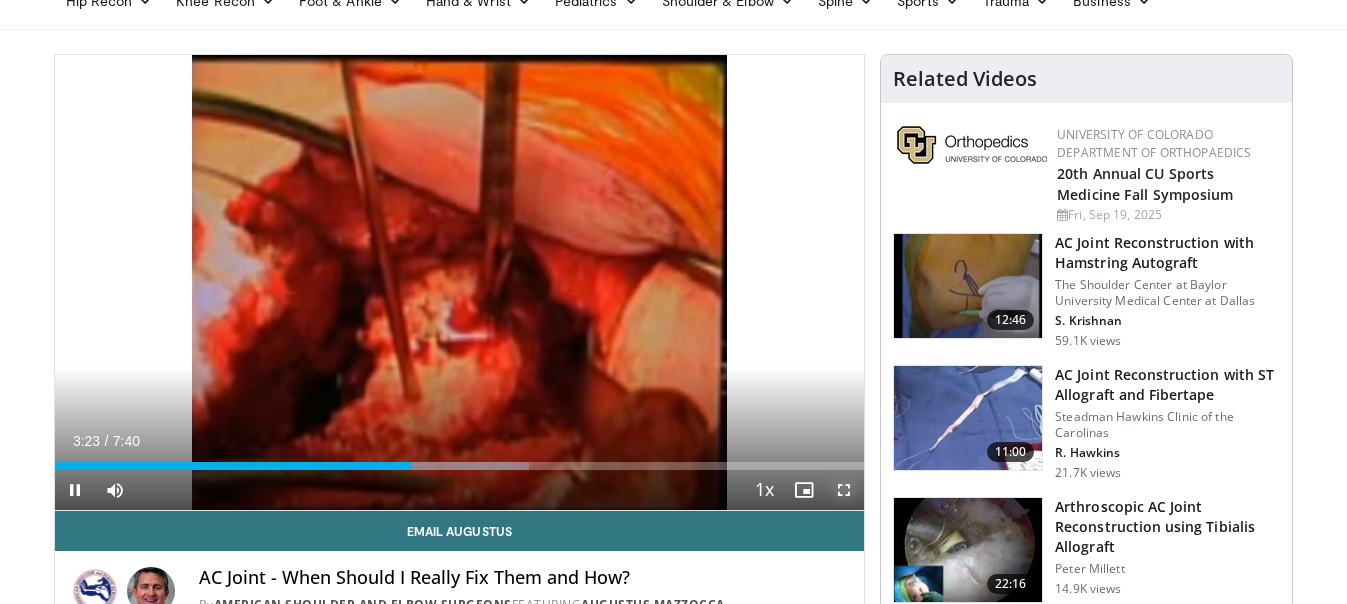 click at bounding box center (844, 490) 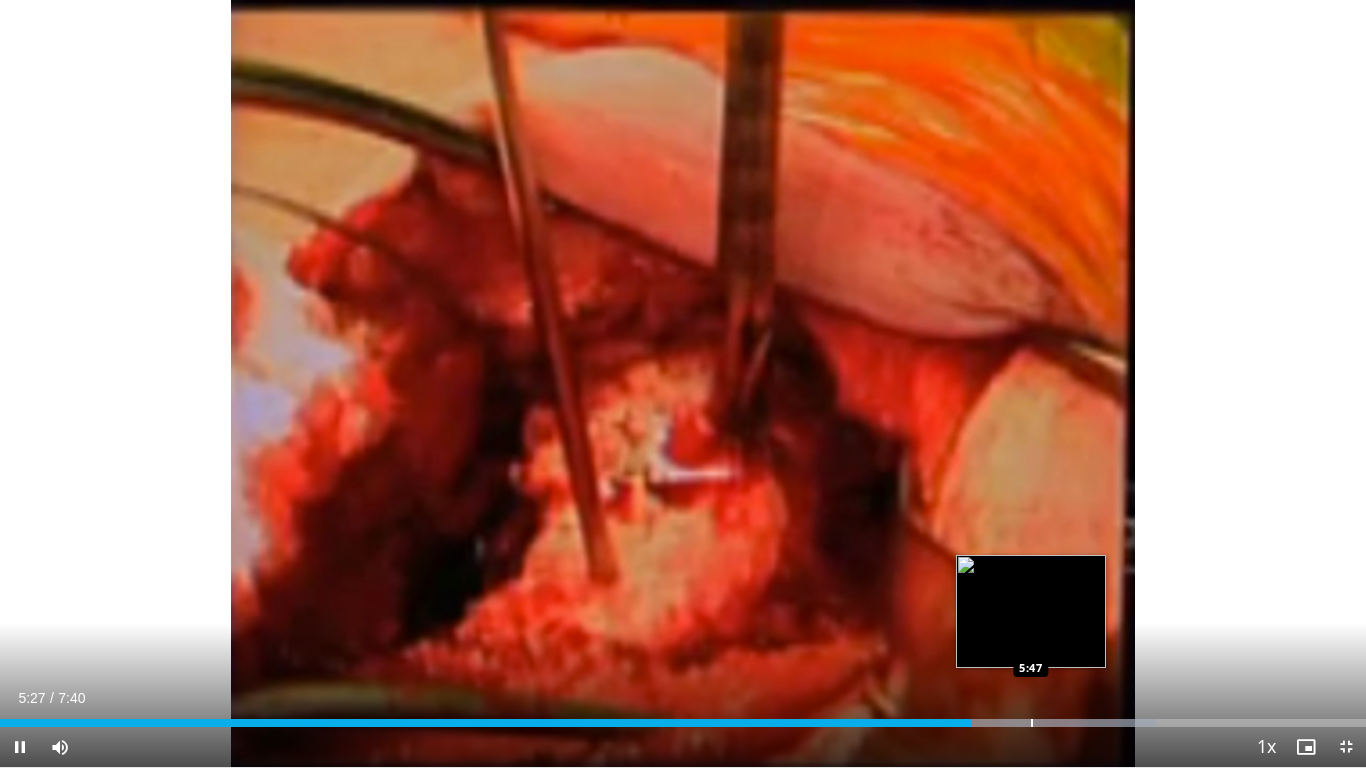 click at bounding box center (1032, 723) 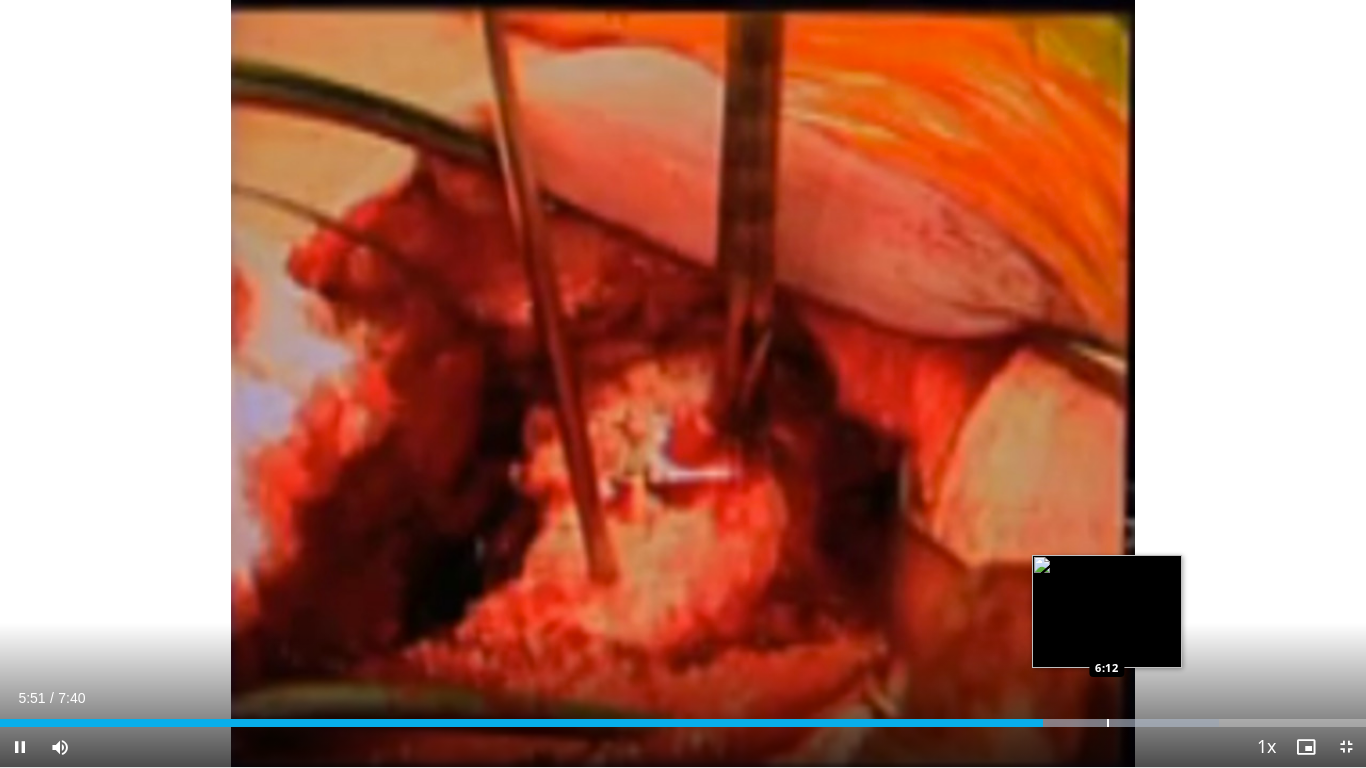 click at bounding box center [1108, 723] 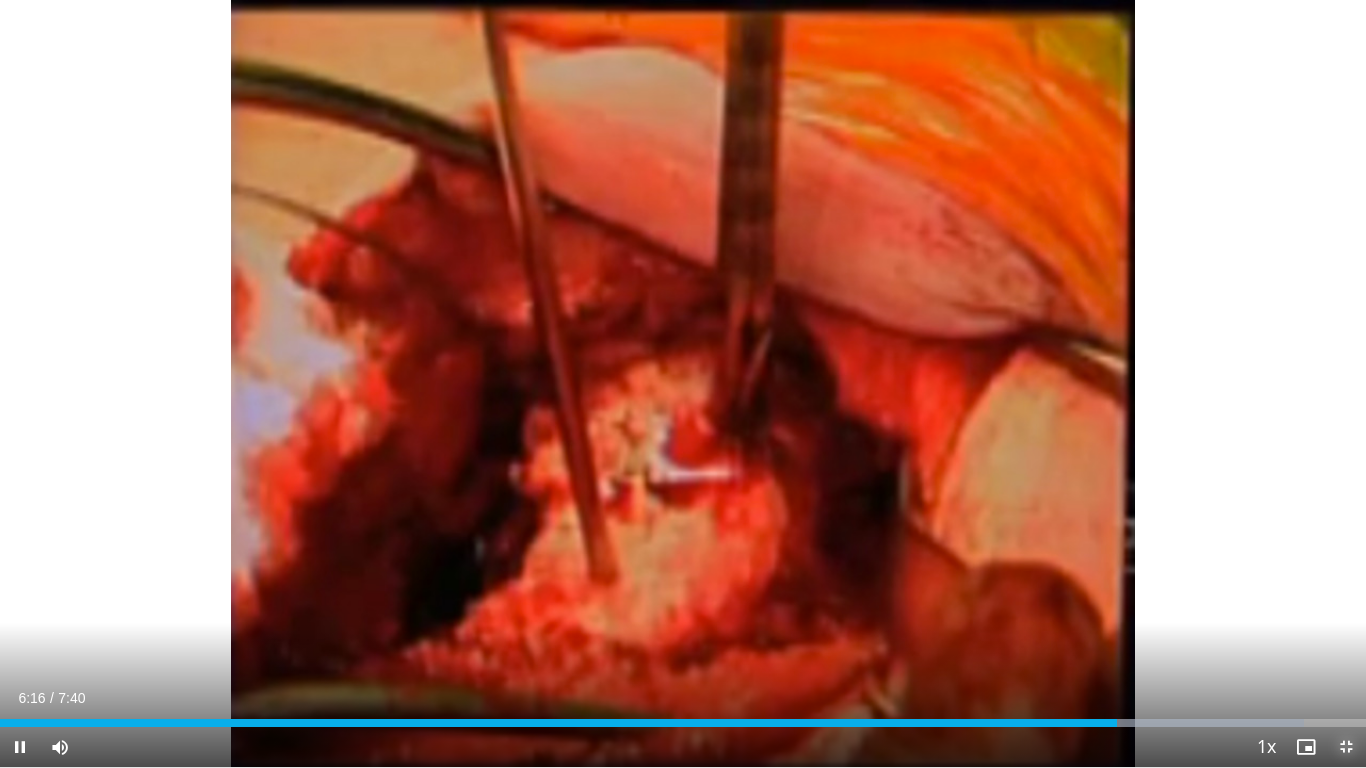 click at bounding box center [1346, 747] 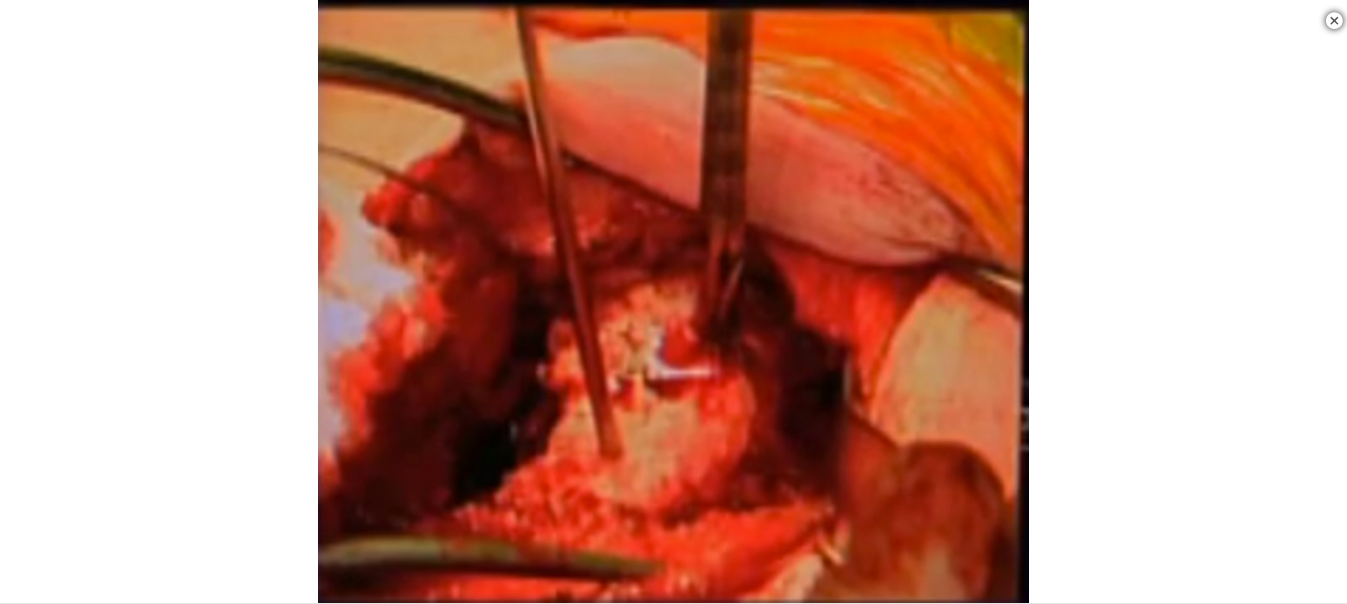 scroll, scrollTop: 700, scrollLeft: 0, axis: vertical 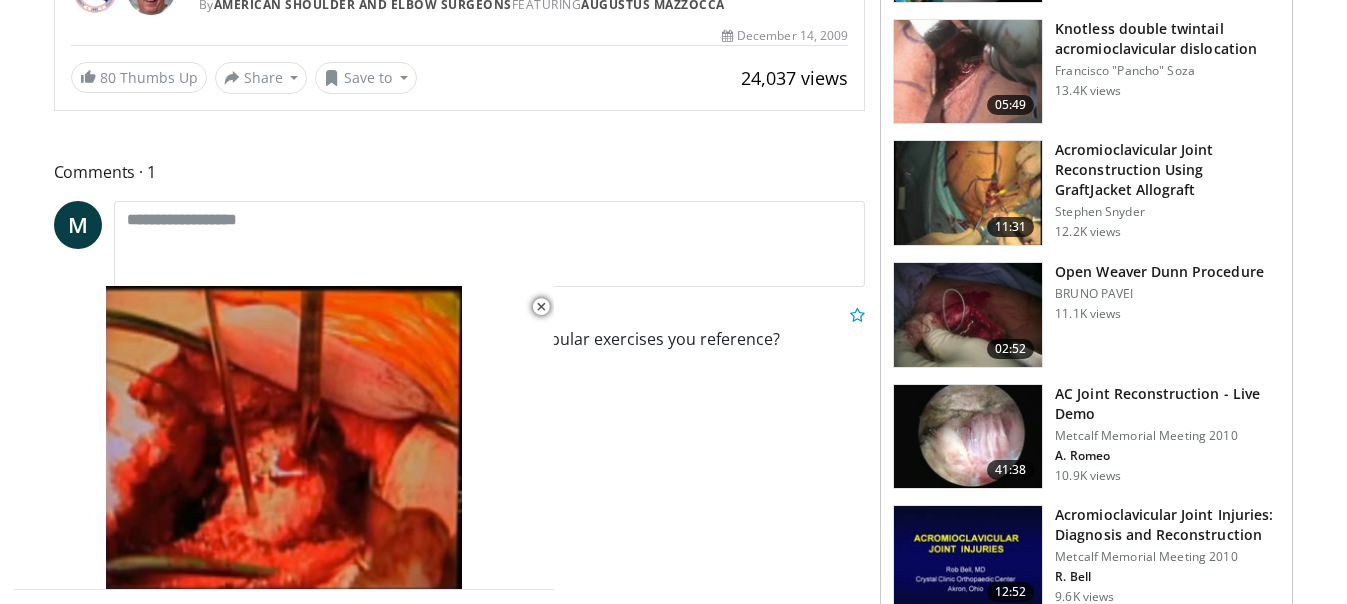 click at bounding box center (968, 315) 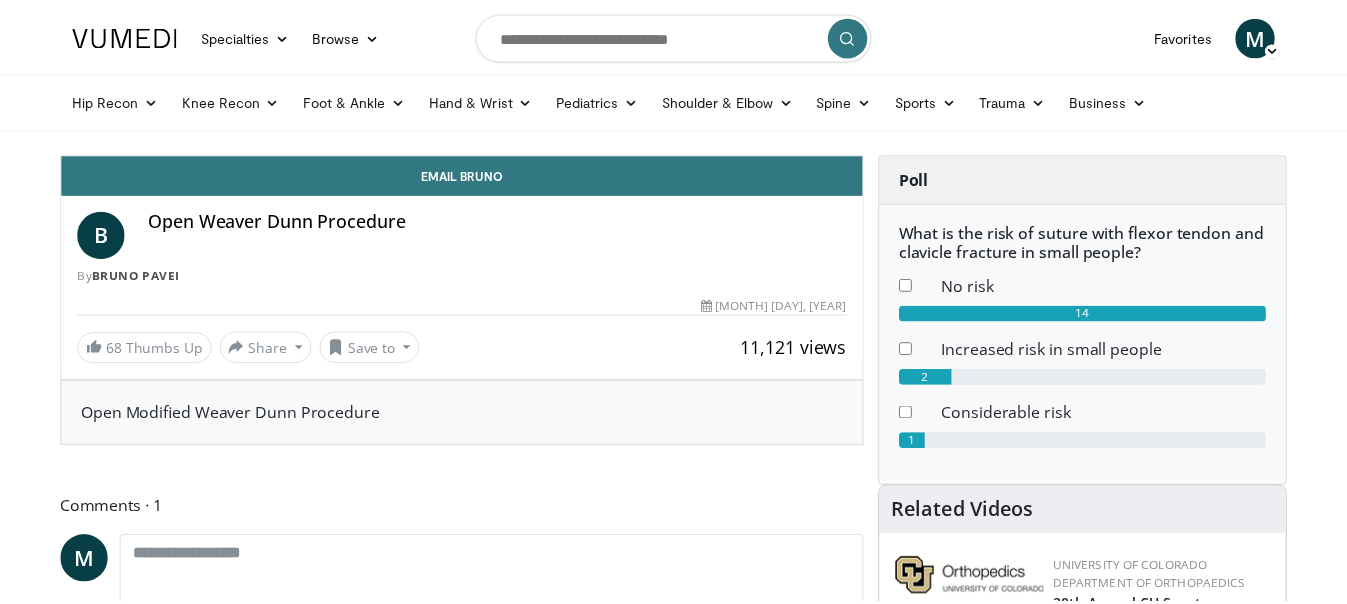 scroll, scrollTop: 0, scrollLeft: 0, axis: both 